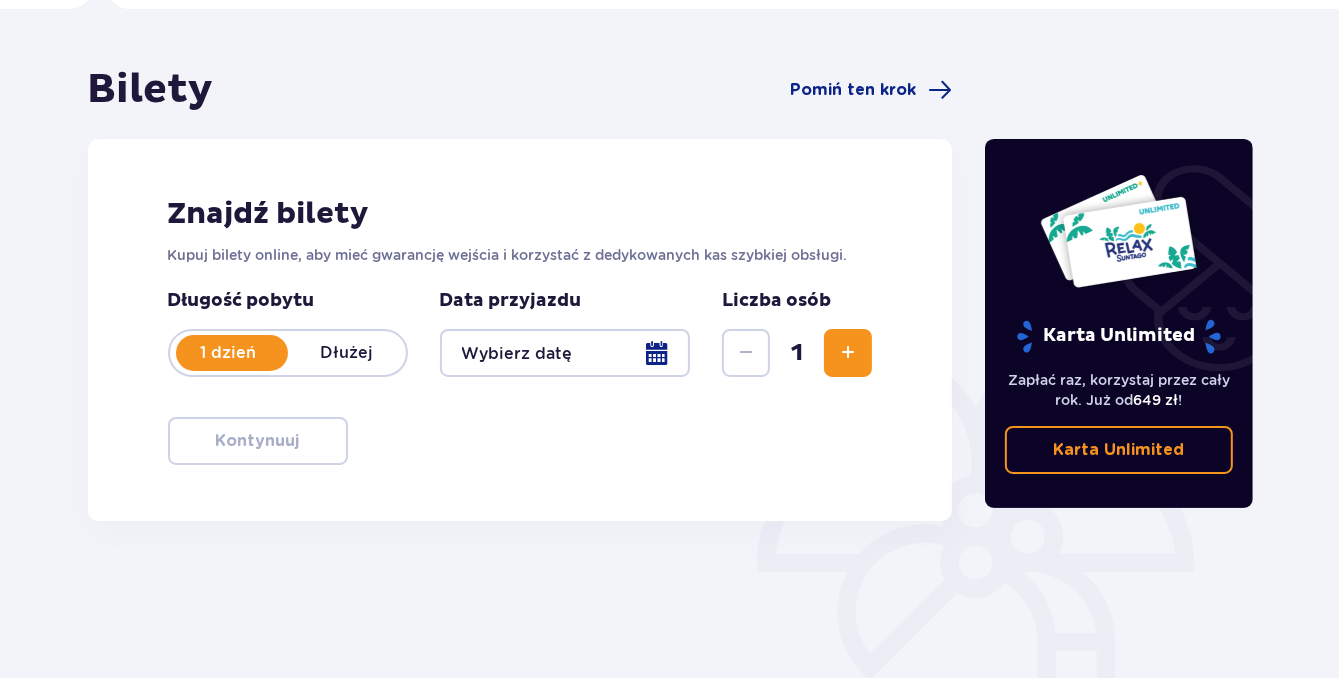 scroll, scrollTop: 211, scrollLeft: 0, axis: vertical 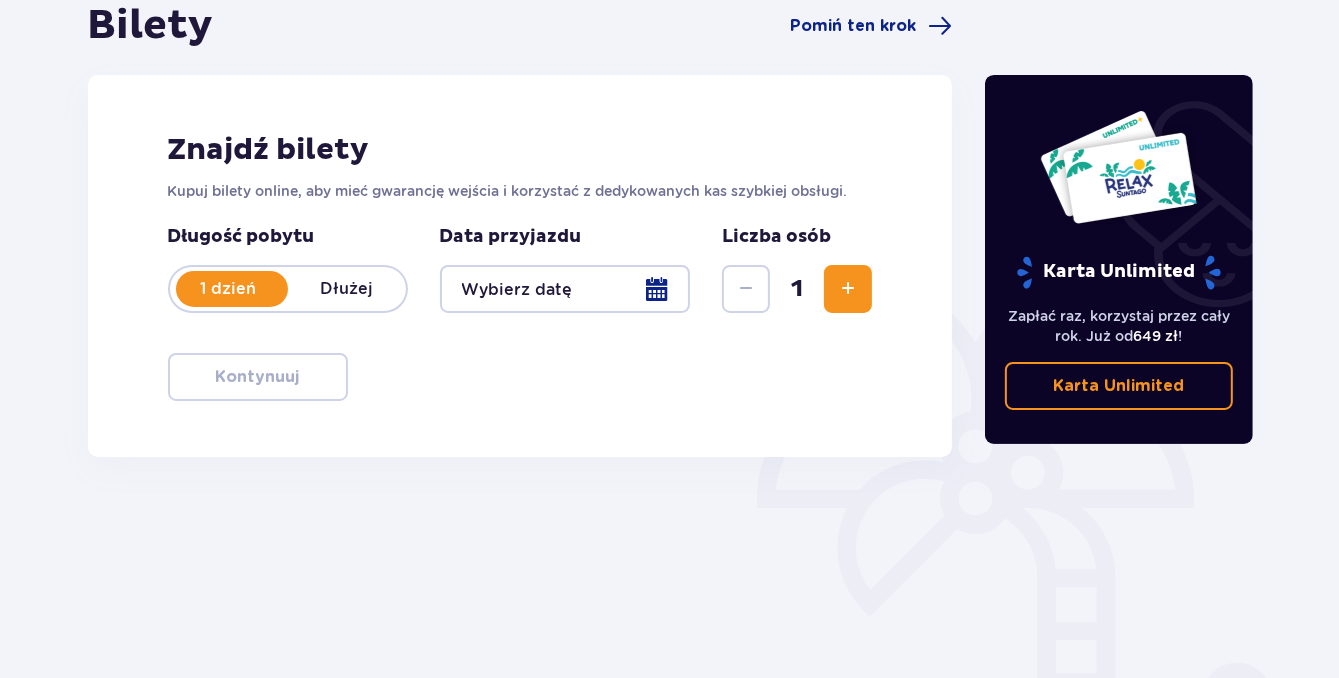 click at bounding box center (565, 289) 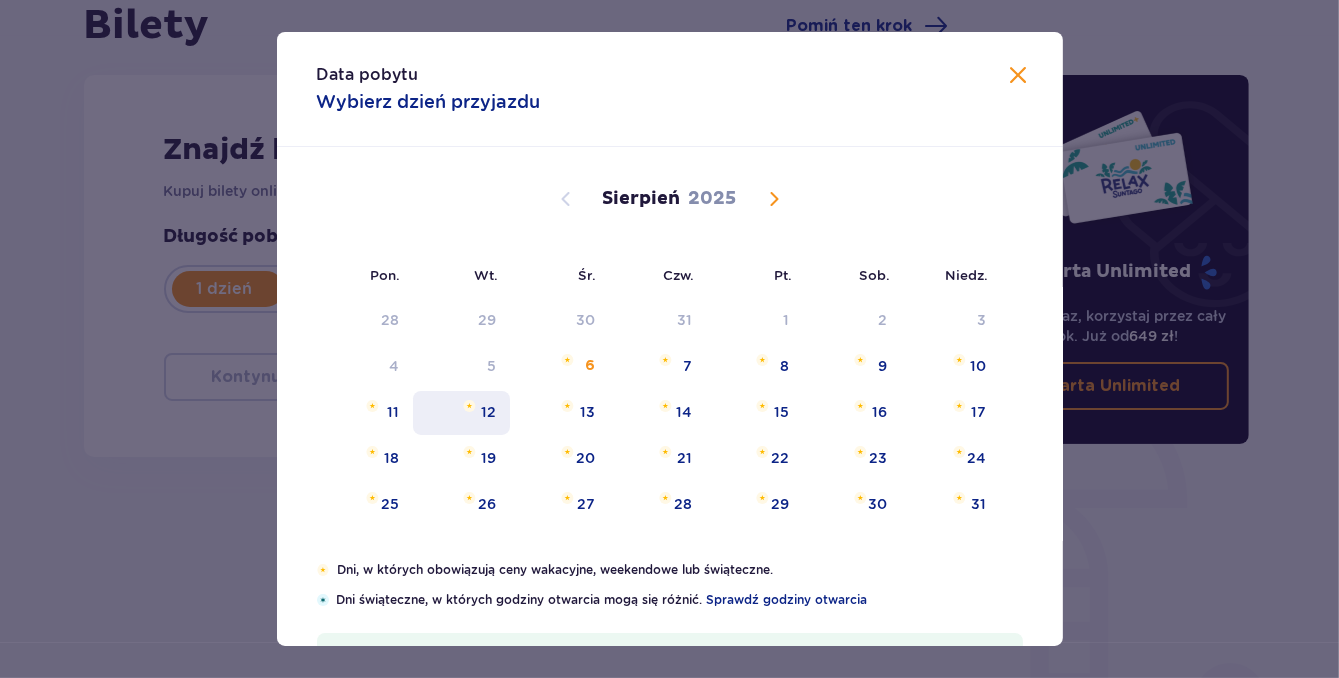 click on "12" at bounding box center (488, 412) 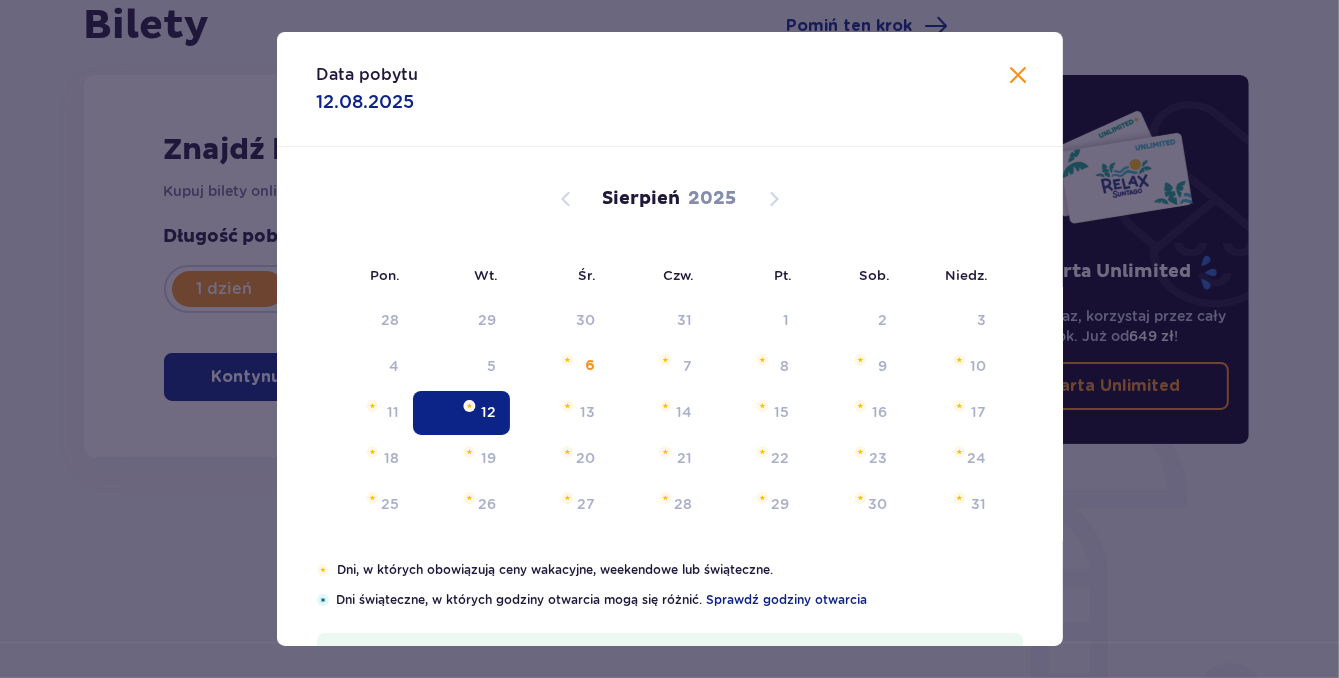 type on "12.08.25" 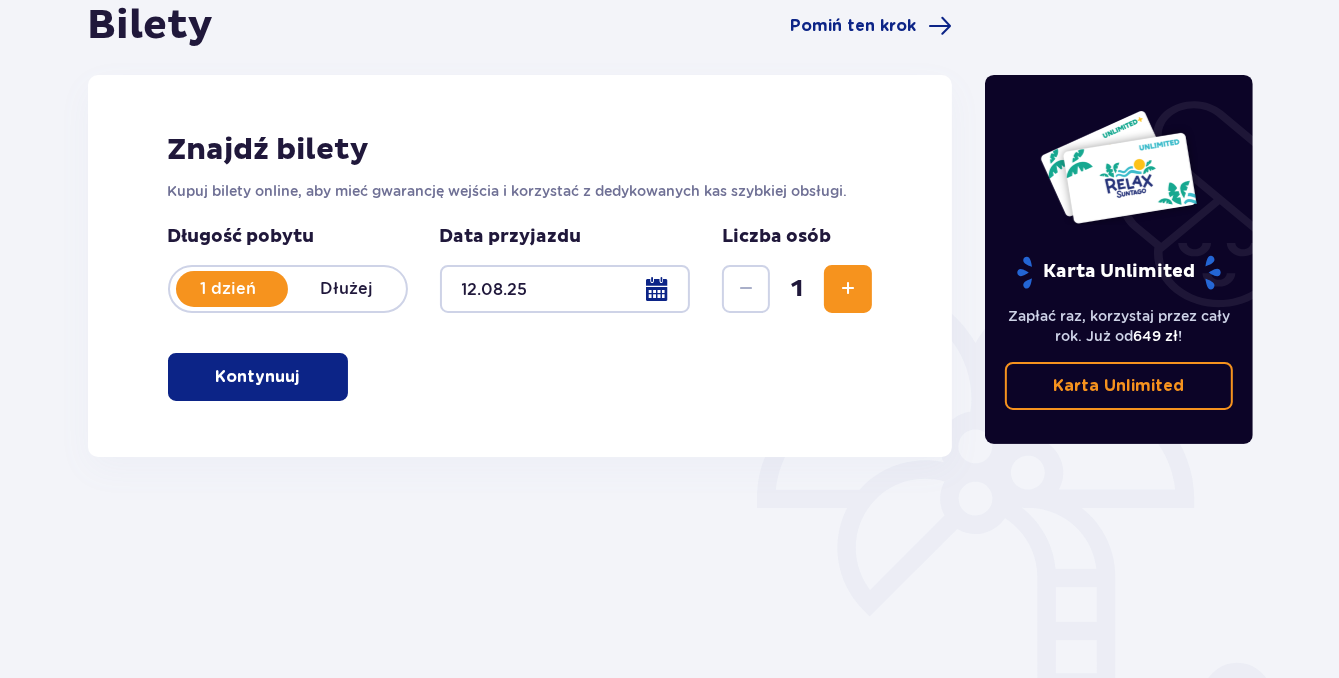 click at bounding box center (848, 289) 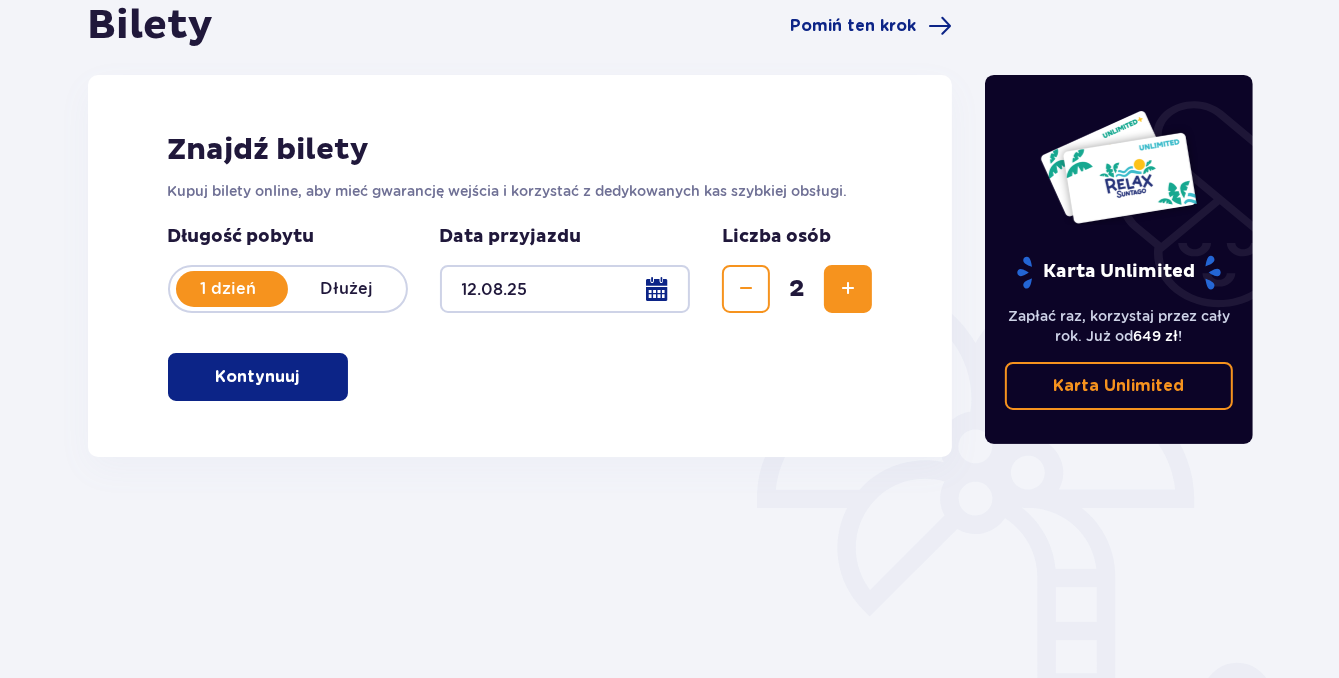 click at bounding box center [848, 289] 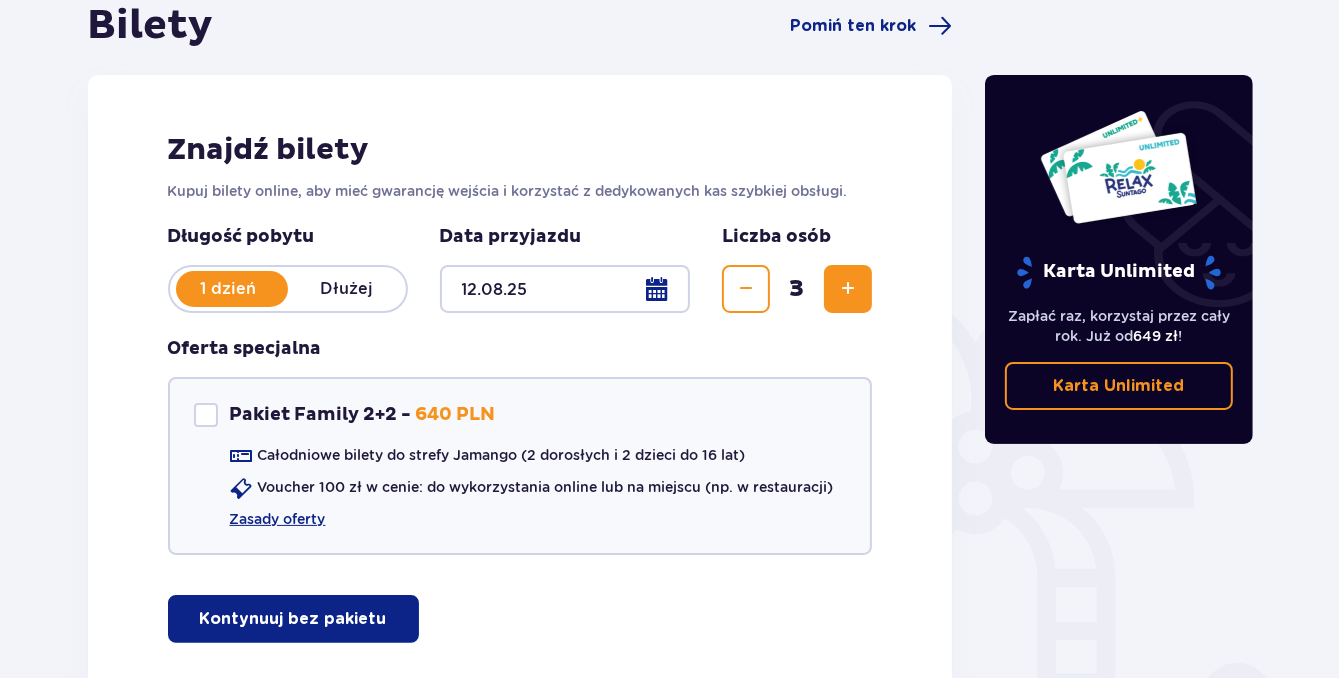 click at bounding box center (848, 289) 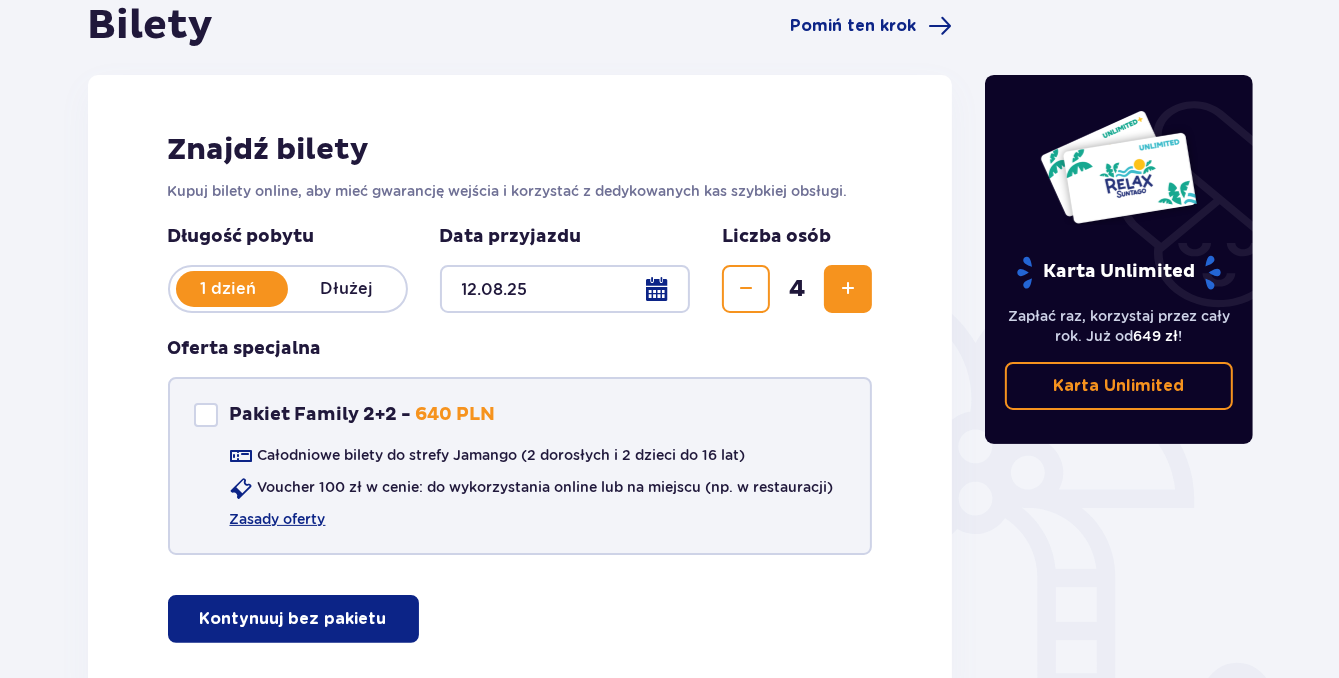 click at bounding box center [206, 415] 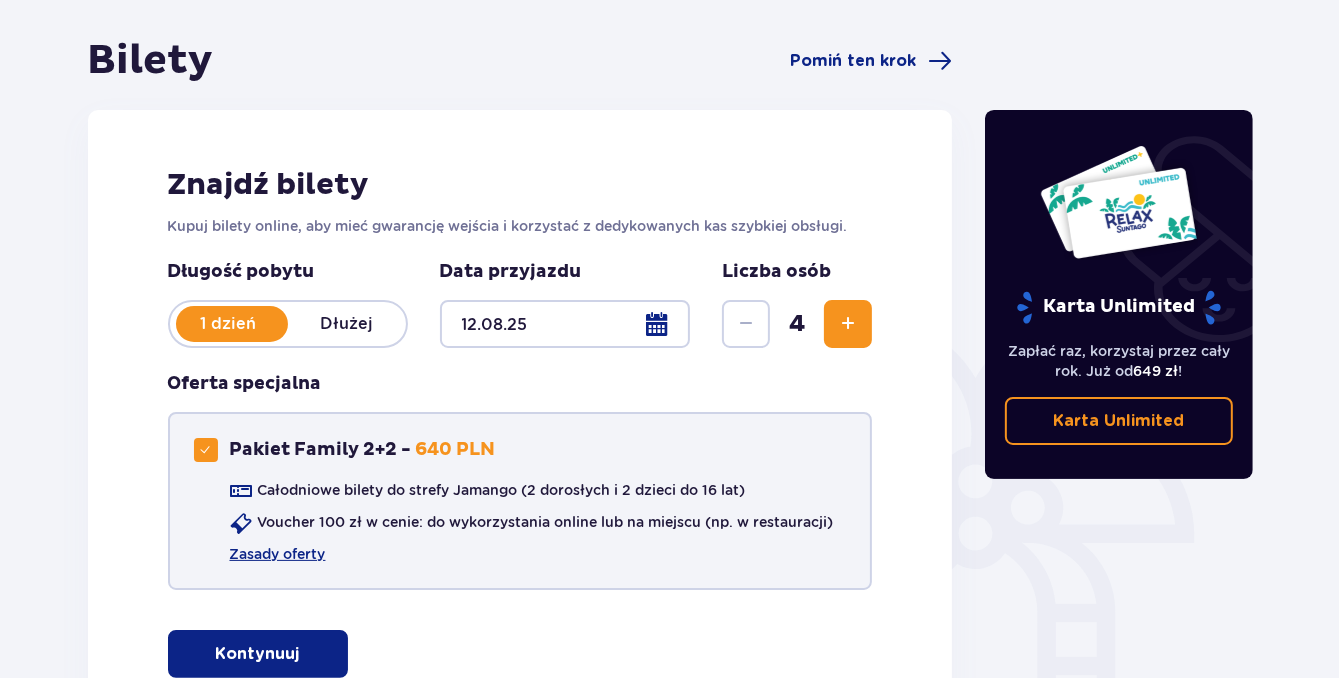 scroll, scrollTop: 140, scrollLeft: 0, axis: vertical 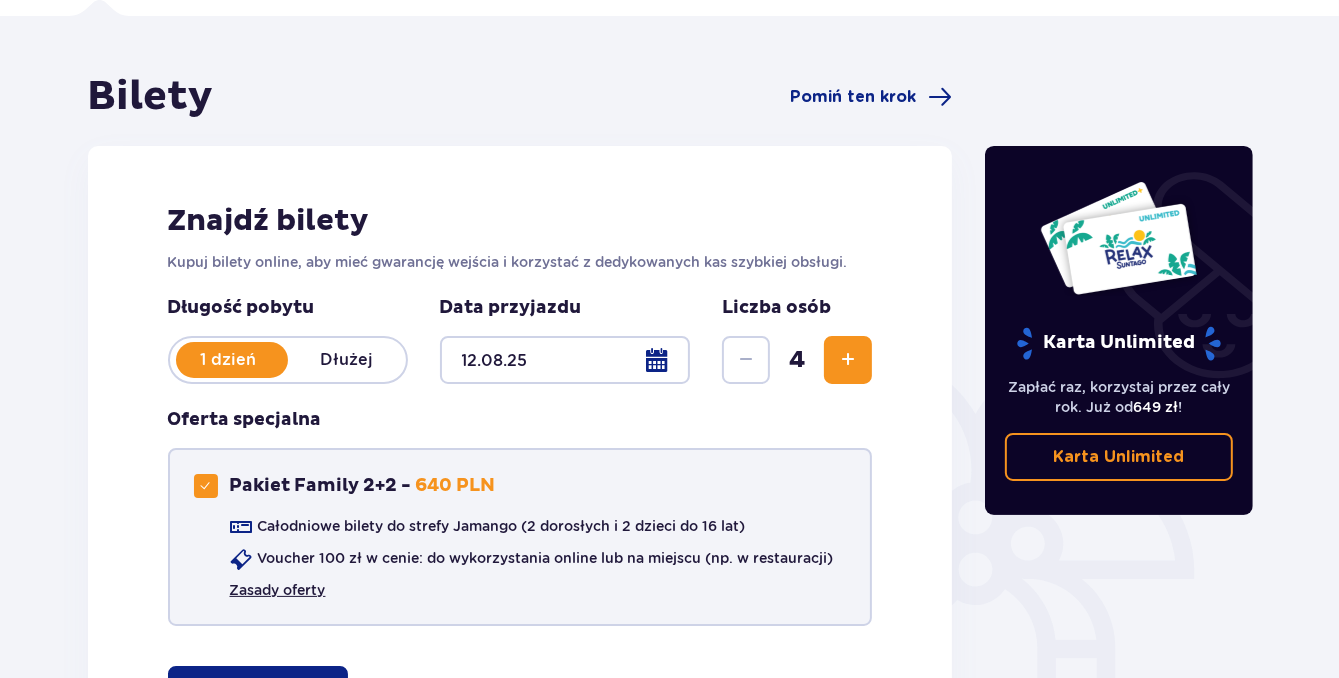 click on "Zasady oferty" at bounding box center [278, 590] 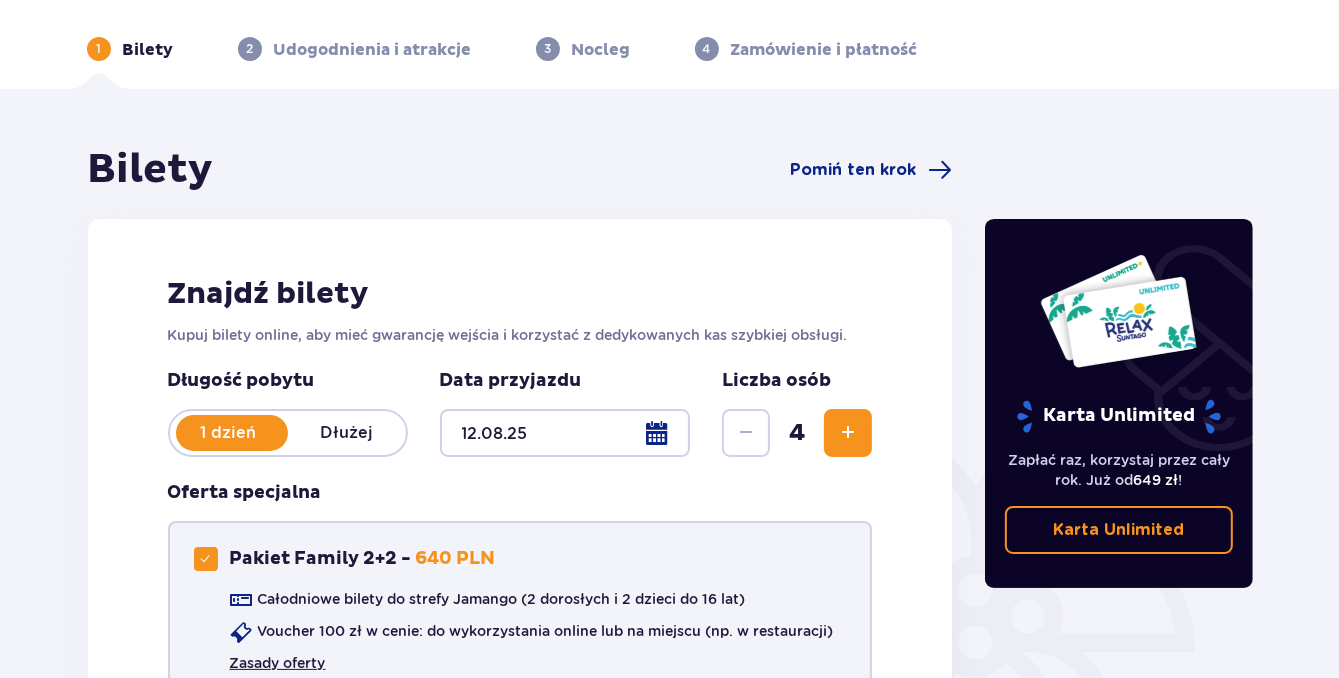 scroll, scrollTop: 0, scrollLeft: 0, axis: both 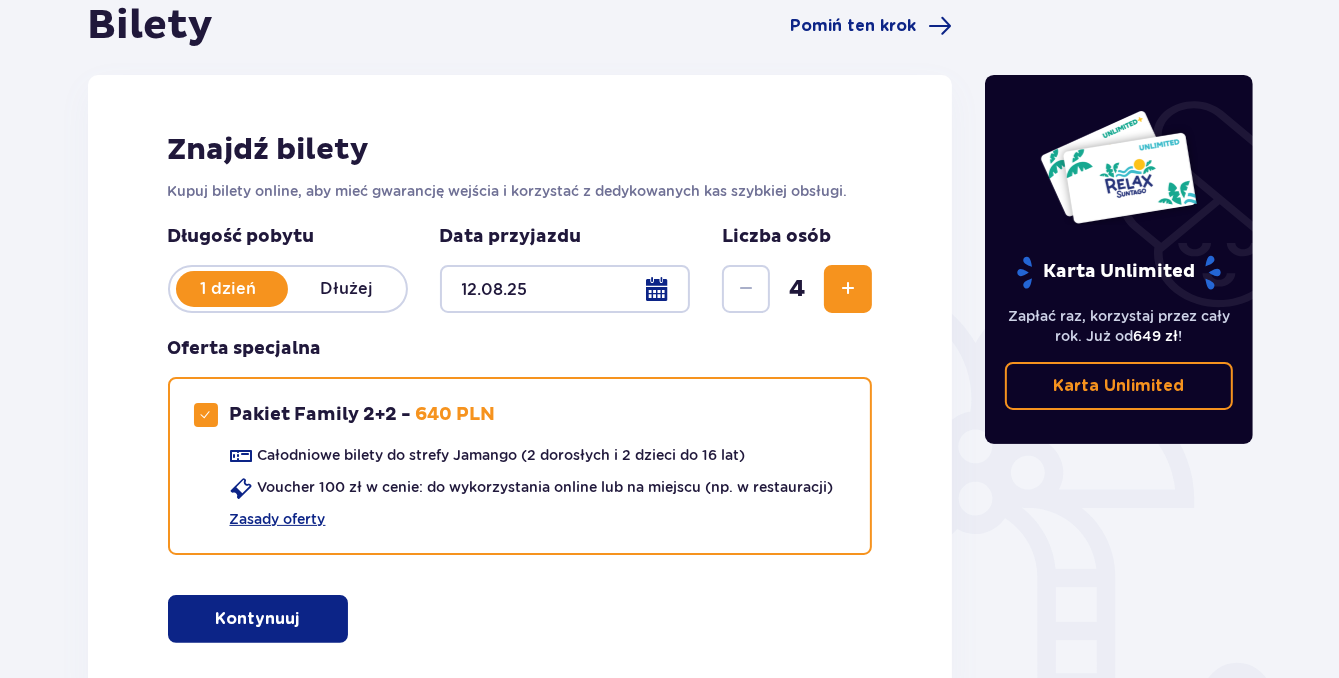 click on "Kontynuuj" at bounding box center (258, 619) 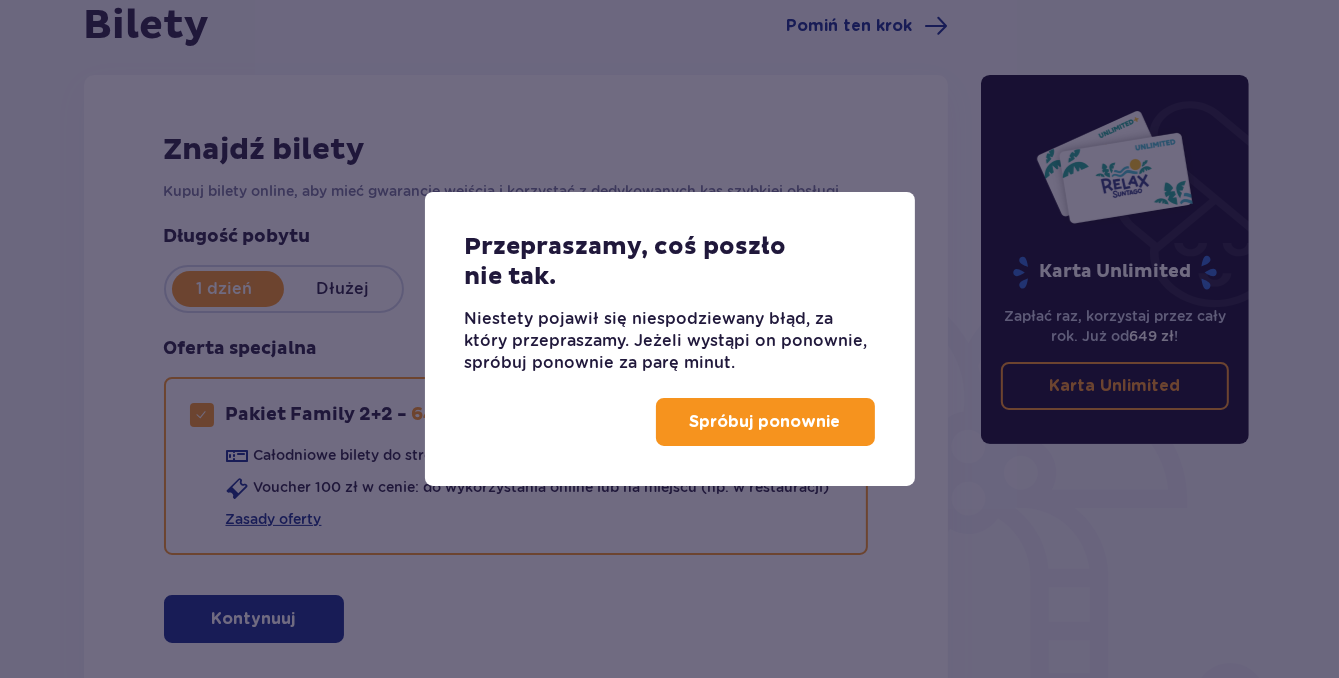 click on "Spróbuj ponownie" at bounding box center (670, 430) 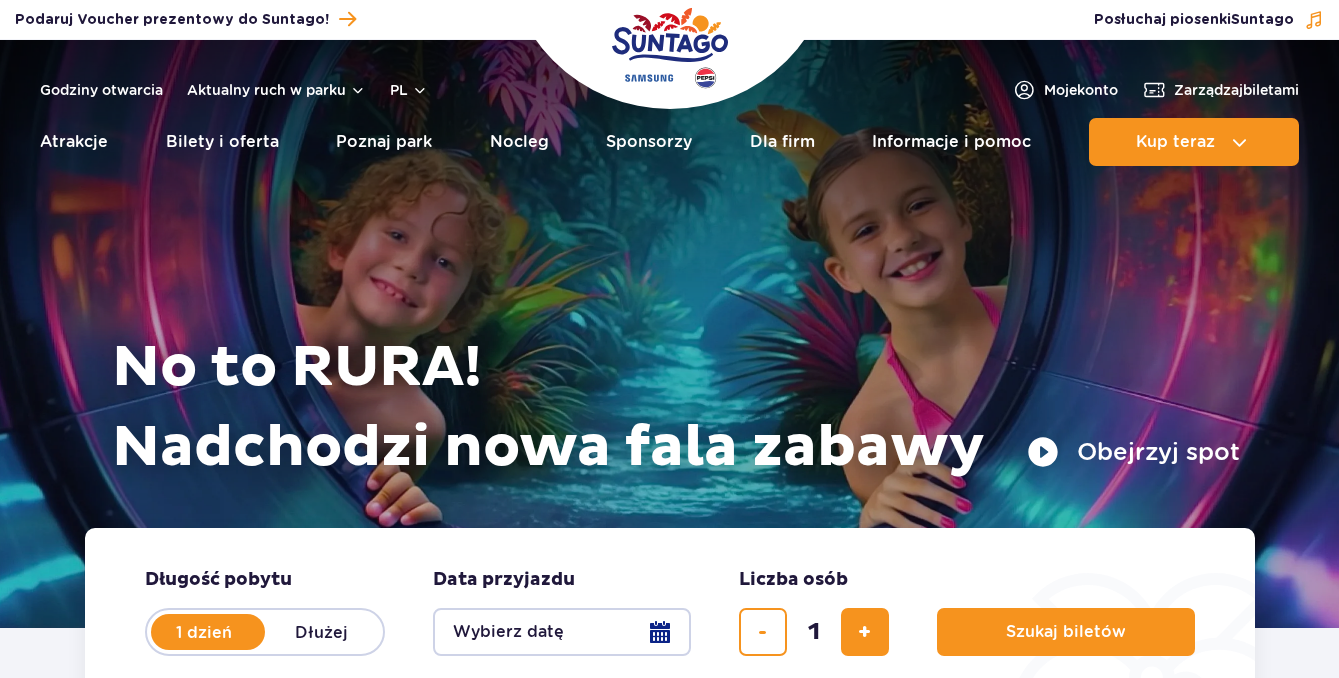 scroll, scrollTop: 0, scrollLeft: 0, axis: both 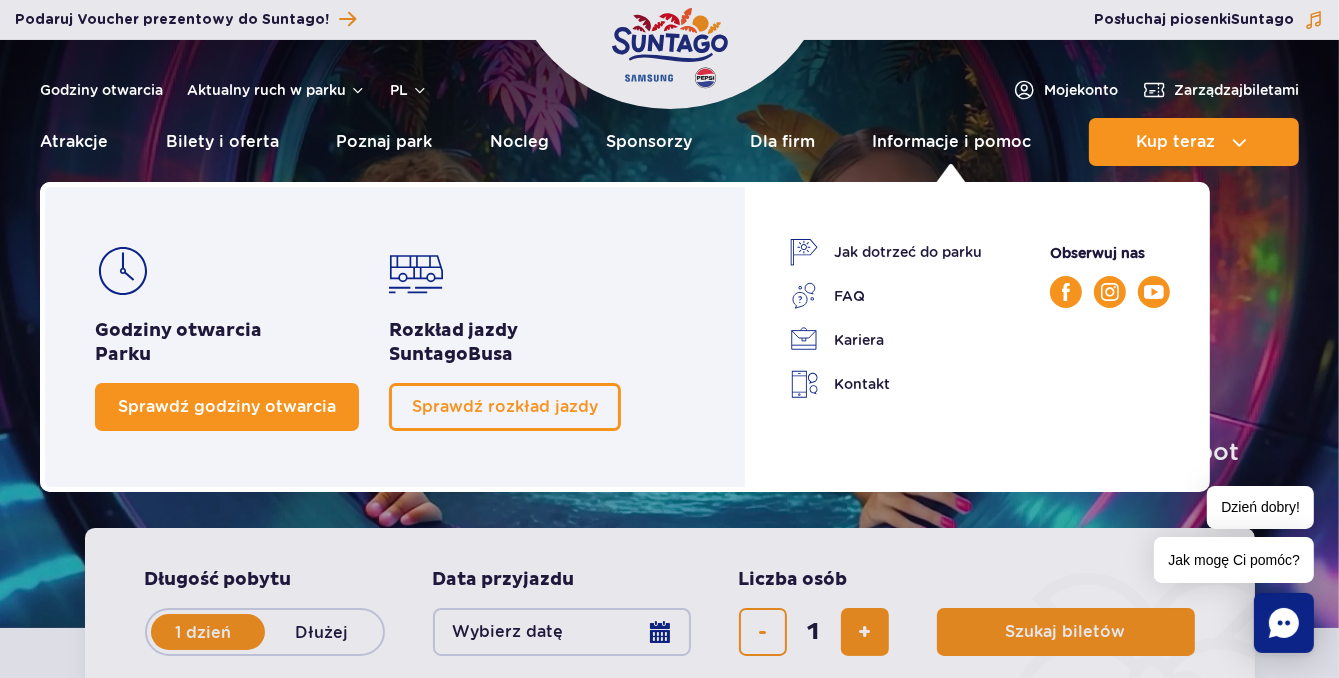 click on "Sprawdź godziny otwarcia" at bounding box center (227, 406) 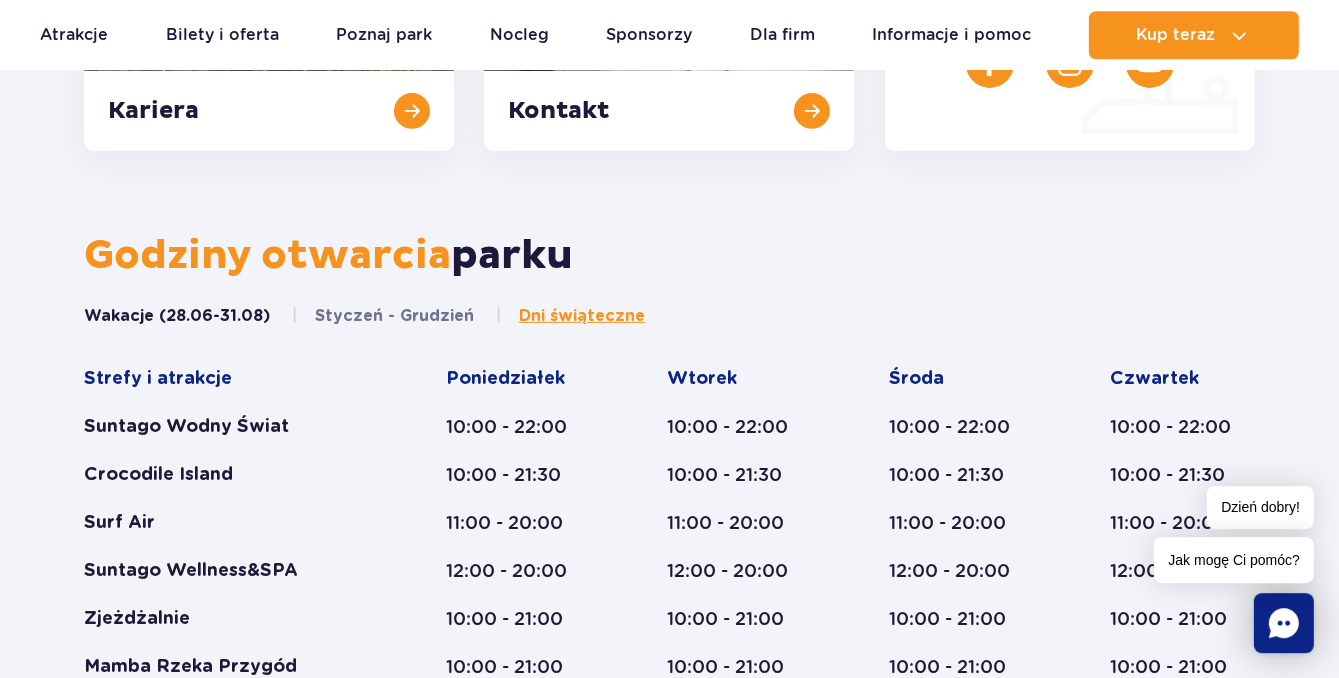 scroll, scrollTop: 510, scrollLeft: 0, axis: vertical 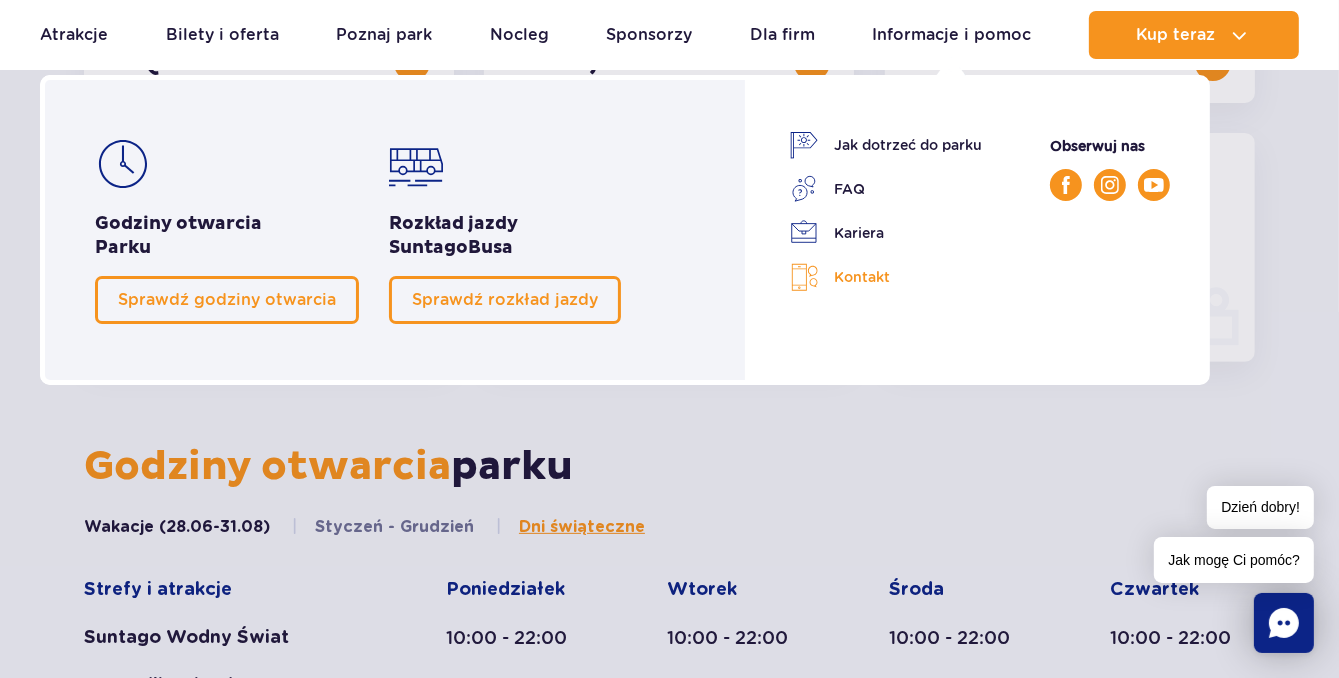 click on "Kontakt" at bounding box center (886, 277) 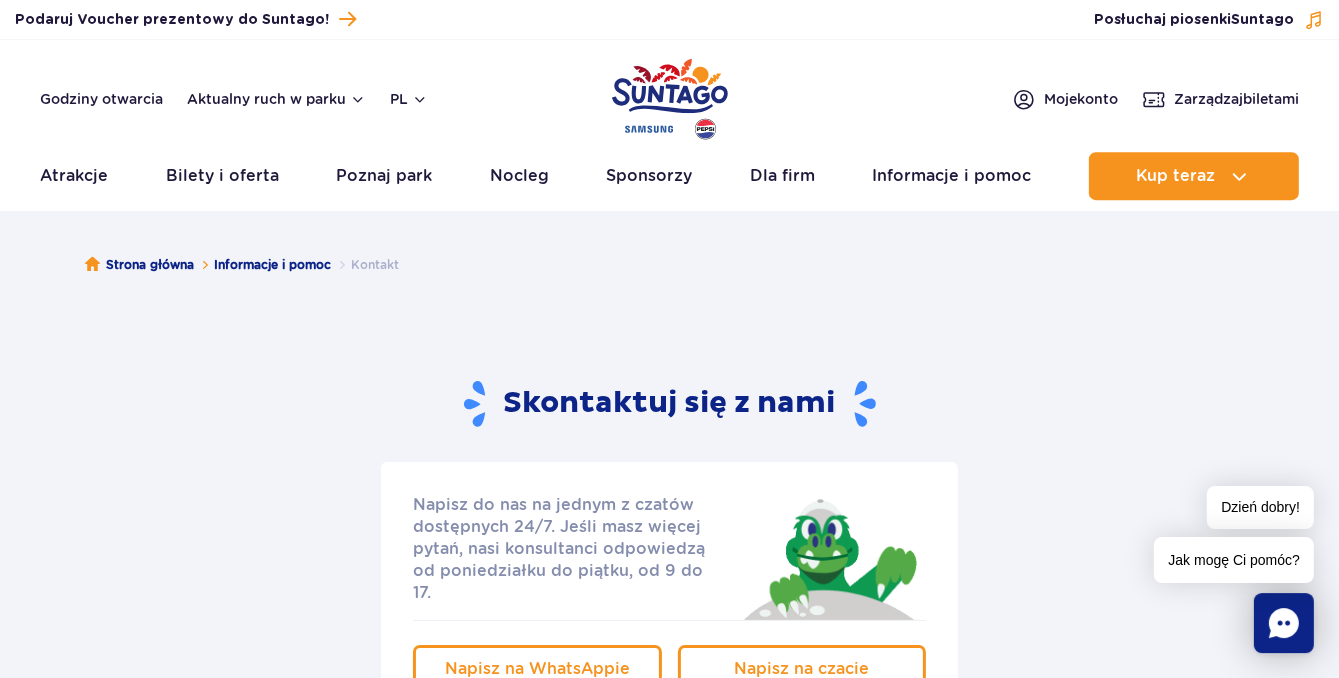 scroll, scrollTop: 0, scrollLeft: 0, axis: both 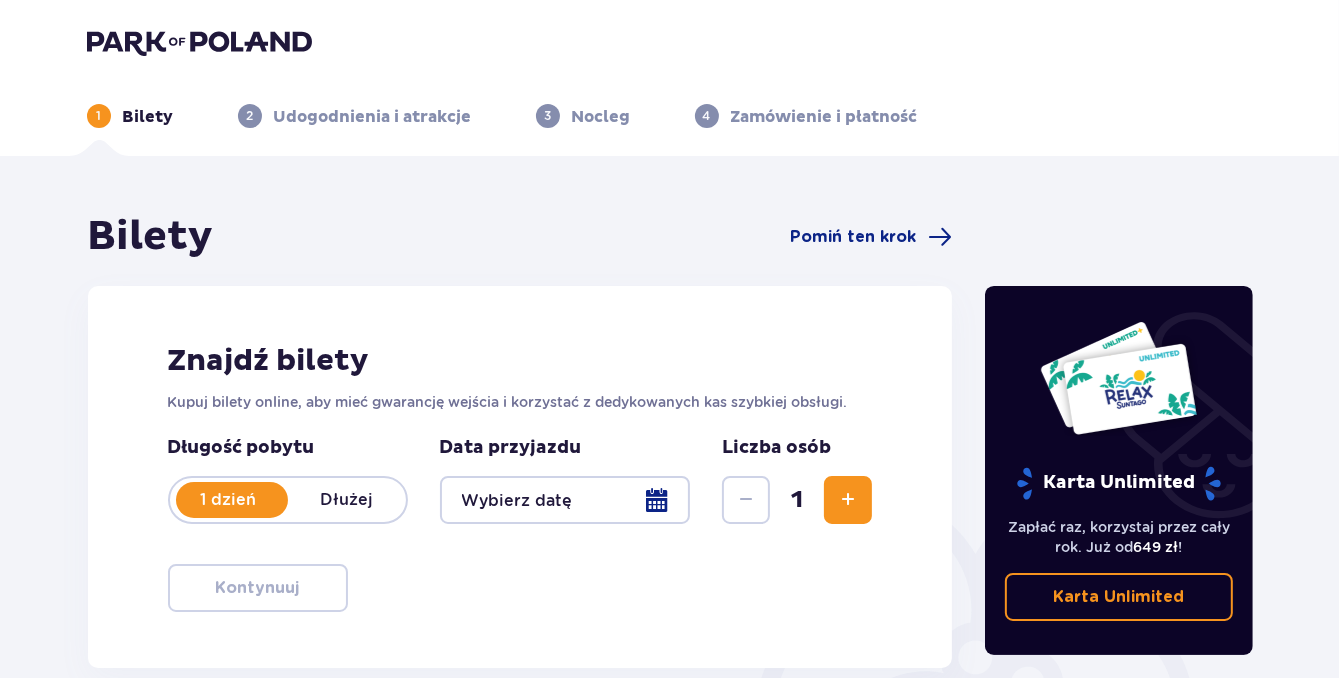 click at bounding box center [565, 500] 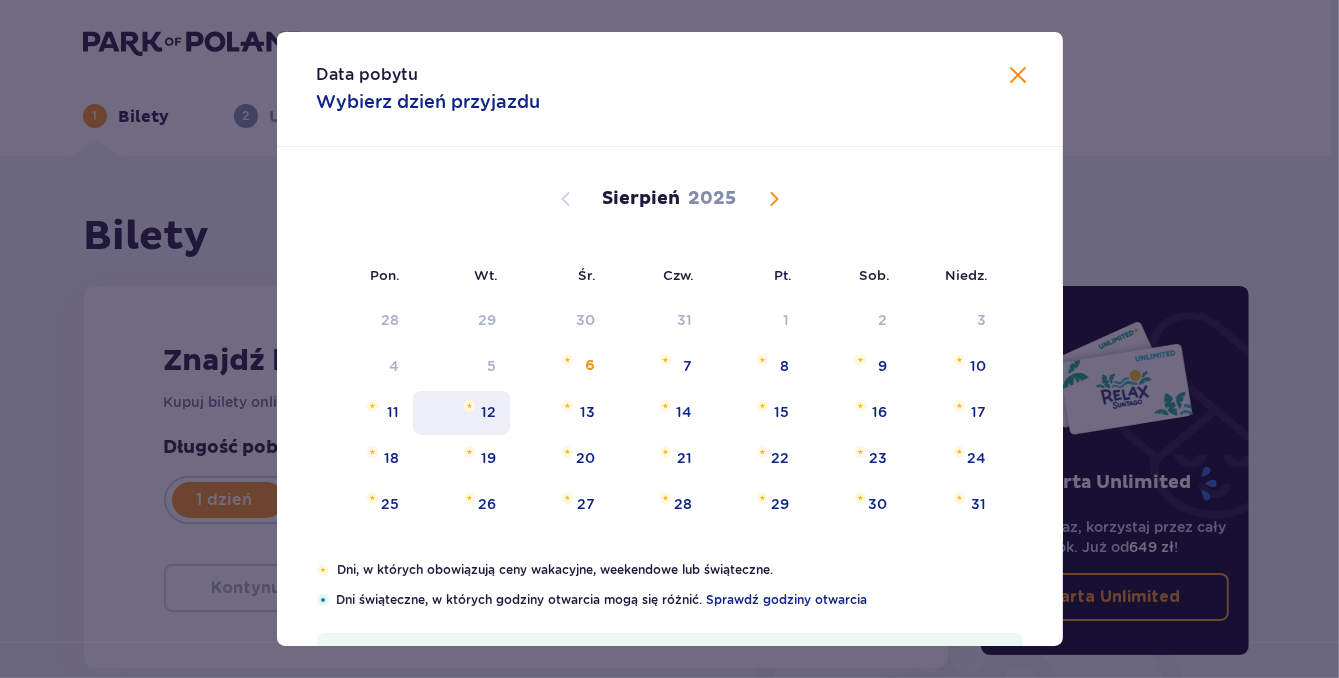 click on "12" at bounding box center [488, 412] 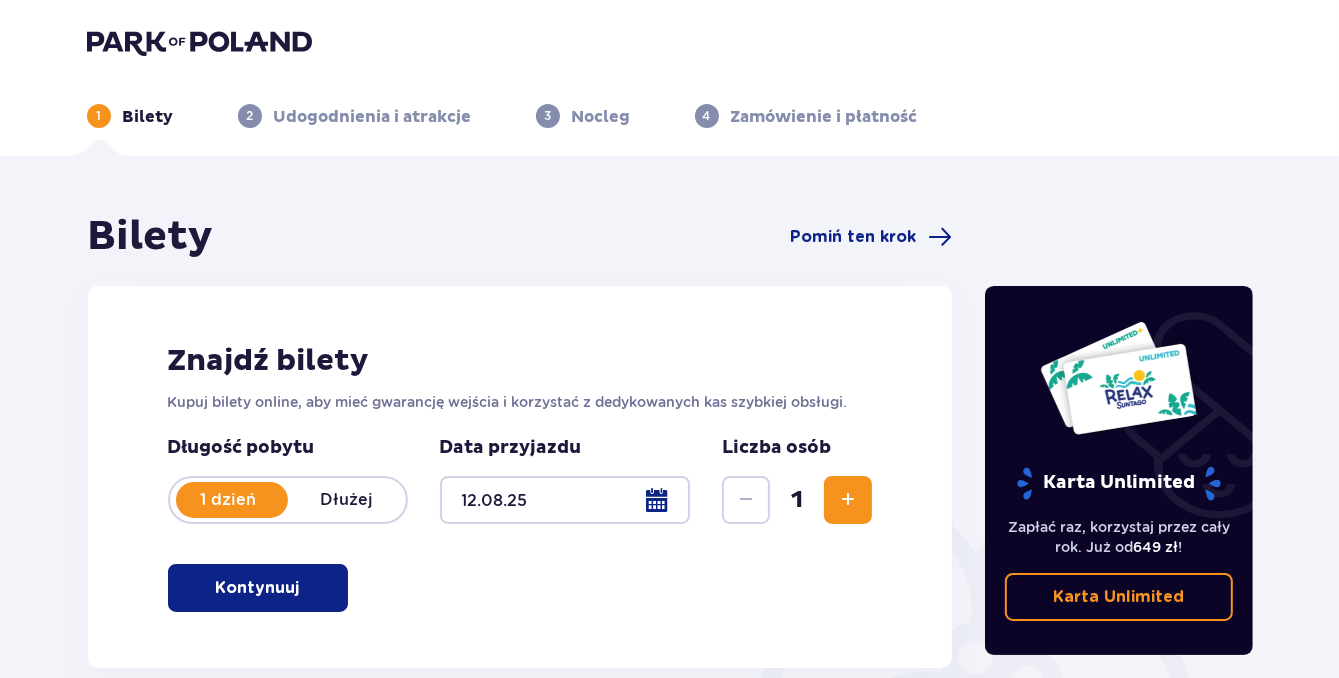 click at bounding box center (848, 500) 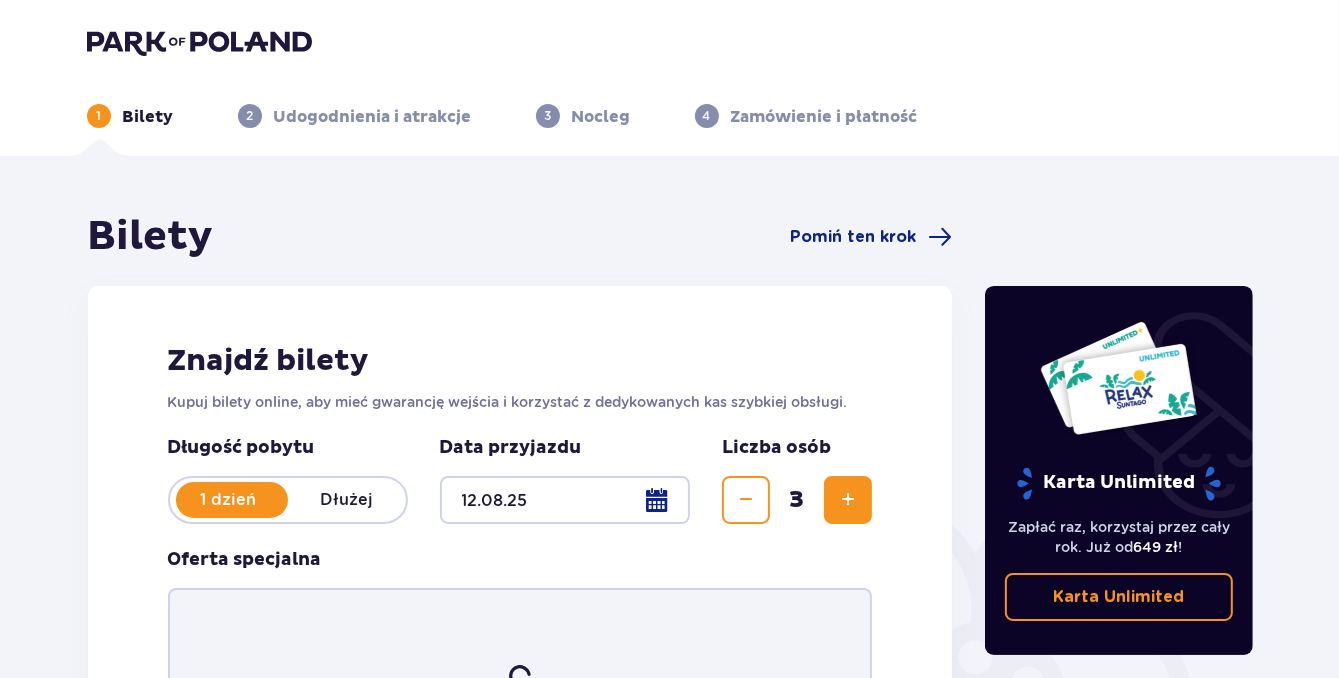 click at bounding box center (848, 500) 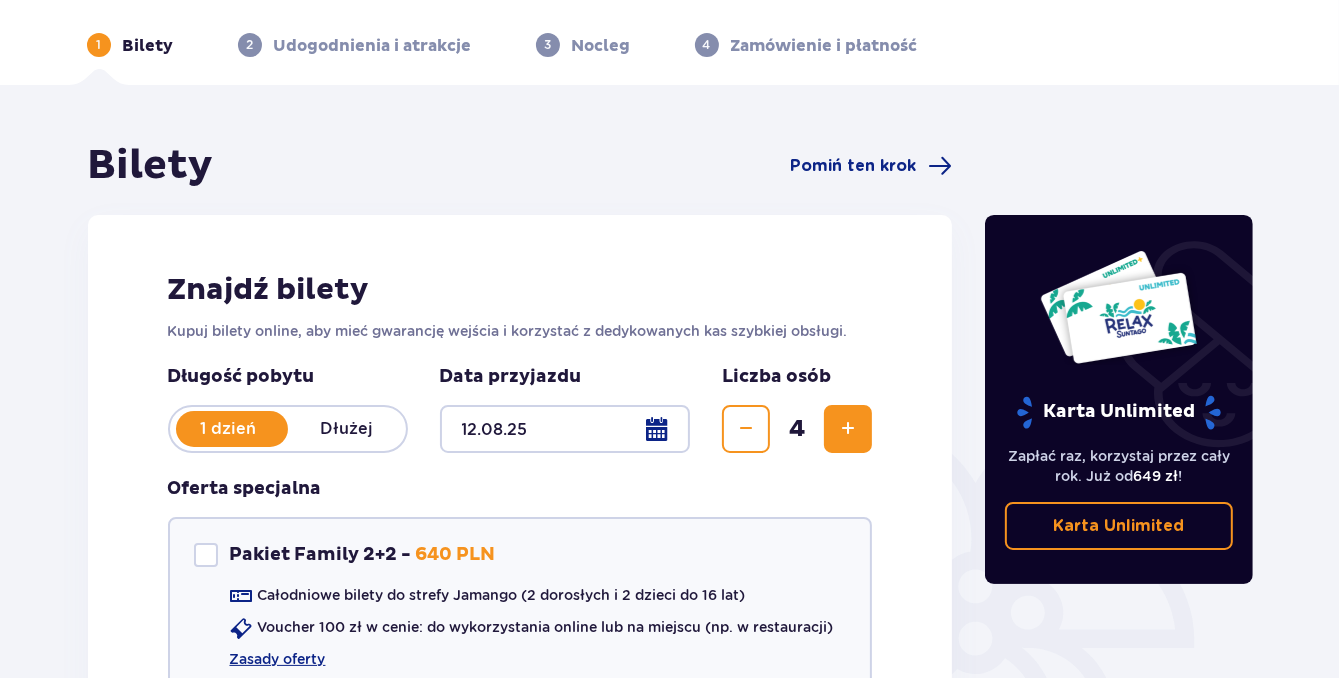 scroll, scrollTop: 316, scrollLeft: 0, axis: vertical 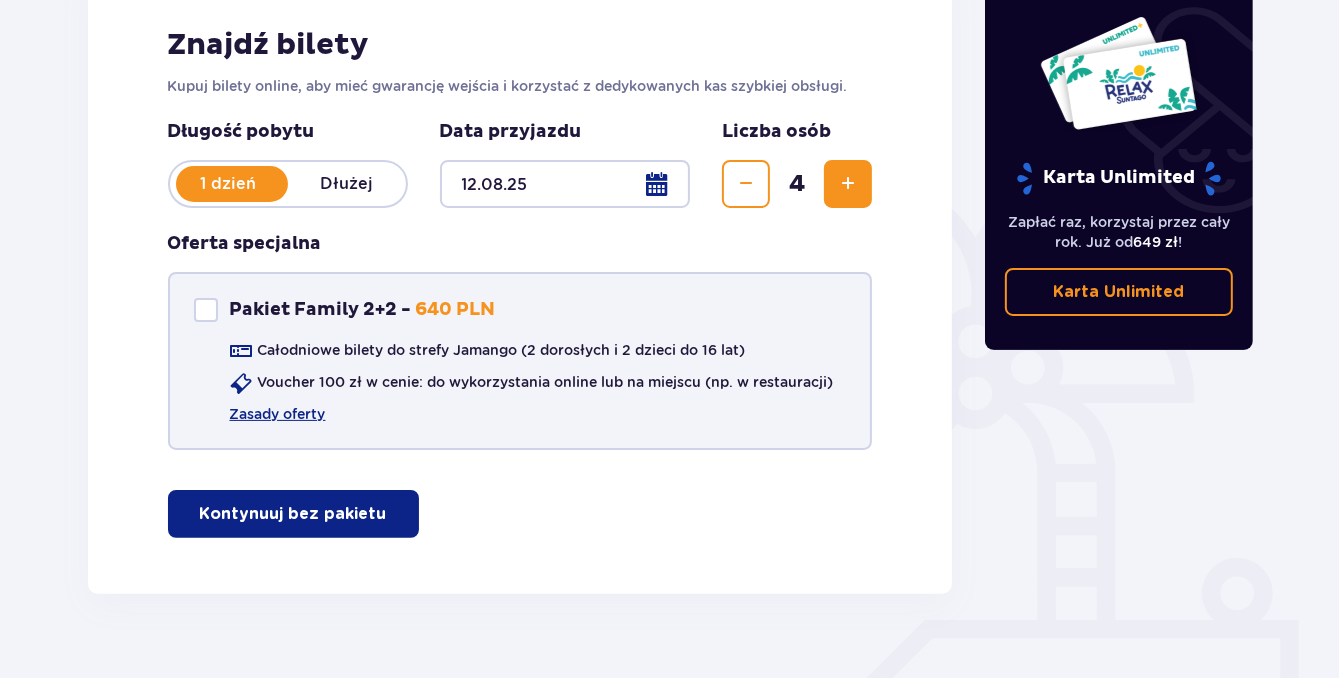 click at bounding box center [206, 310] 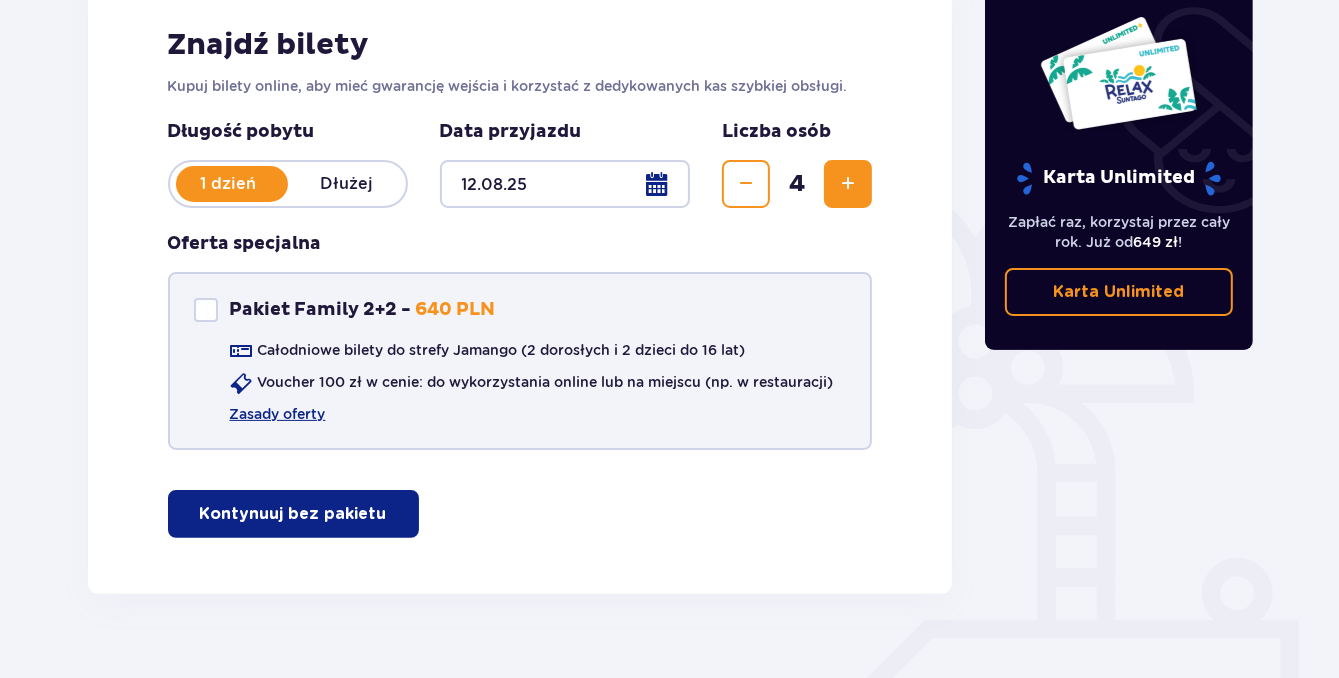 checkbox on "true" 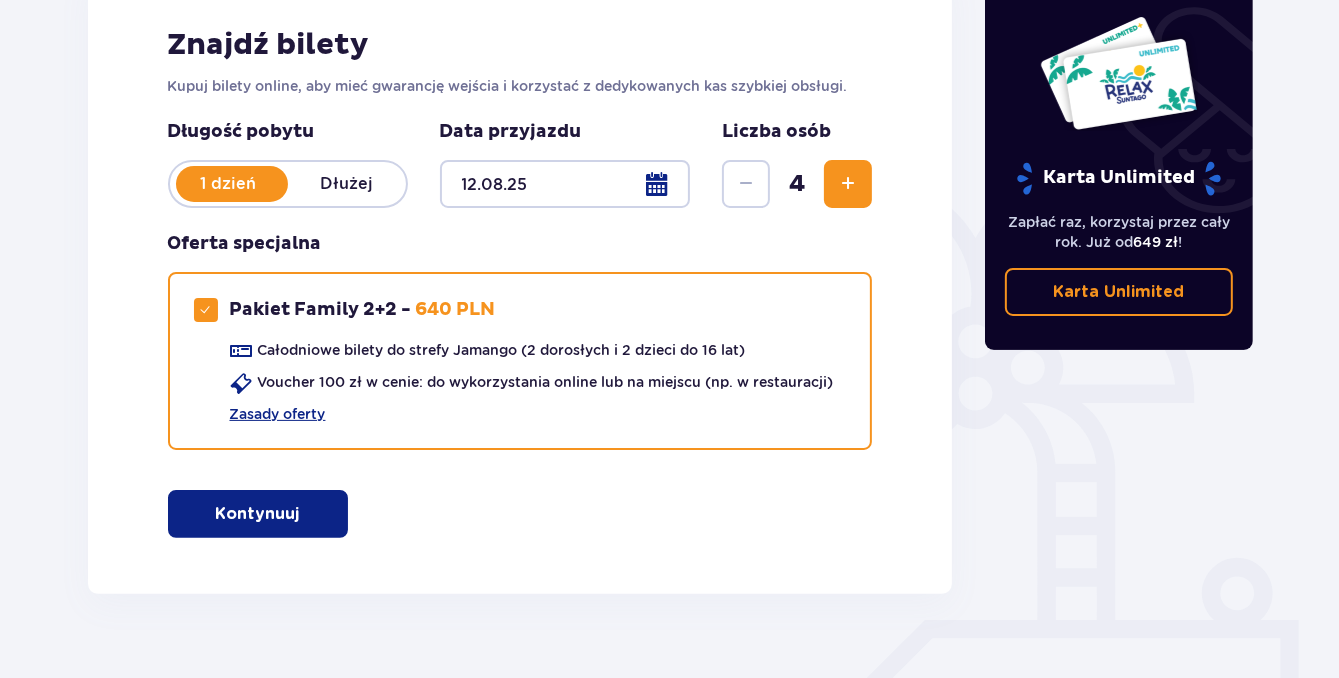 click on "Kontynuuj" at bounding box center (258, 514) 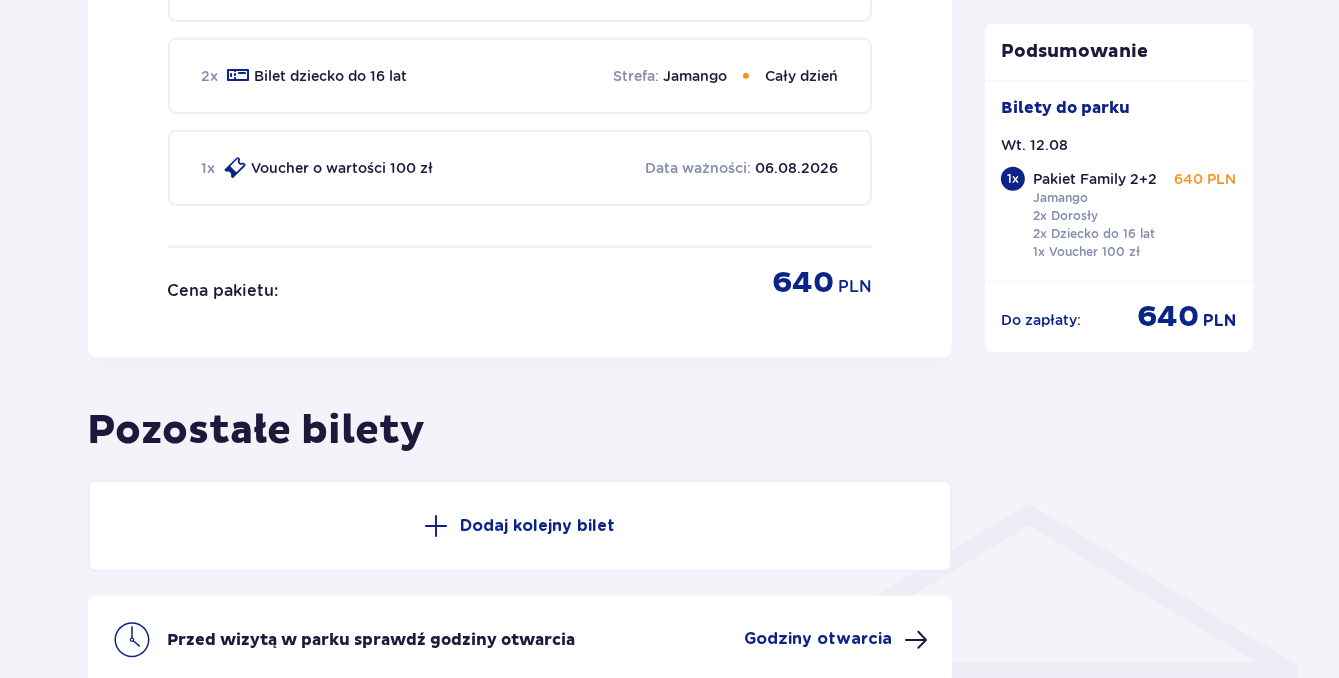 scroll, scrollTop: 1314, scrollLeft: 0, axis: vertical 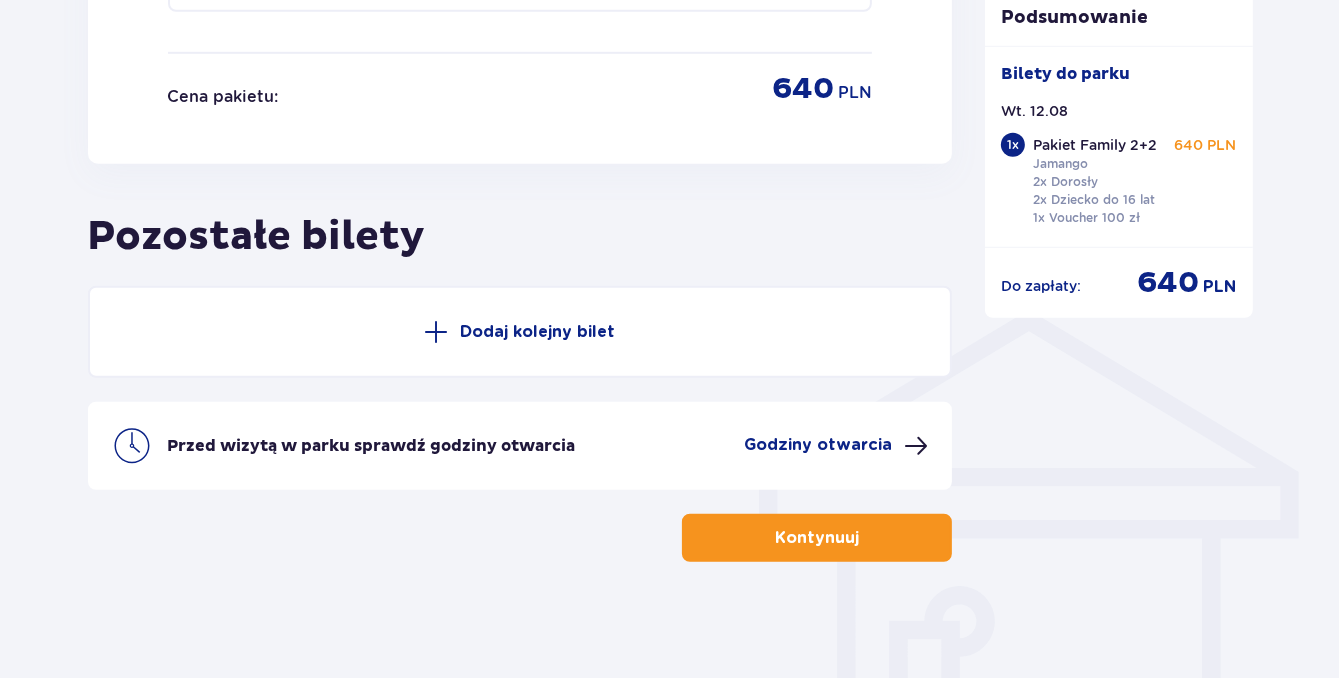 click on "Dodaj kolejny bilet" at bounding box center (537, 332) 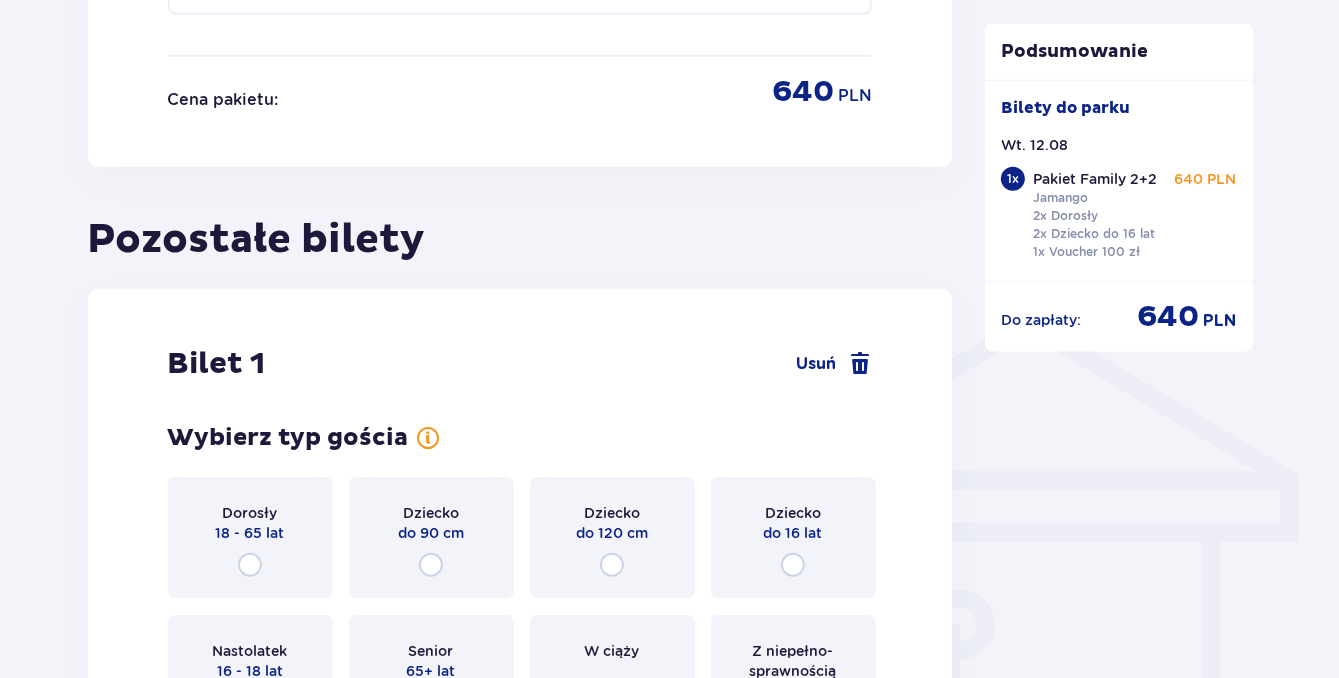 scroll, scrollTop: 1322, scrollLeft: 0, axis: vertical 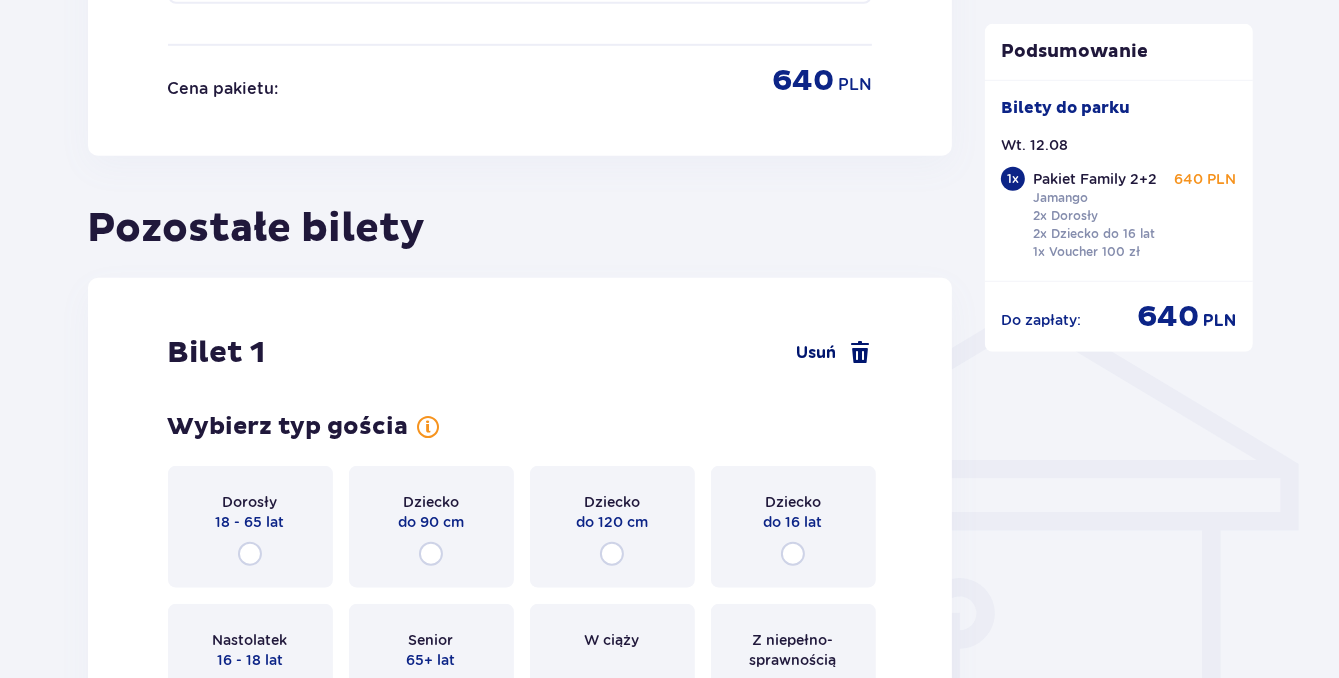 click at bounding box center (860, 353) 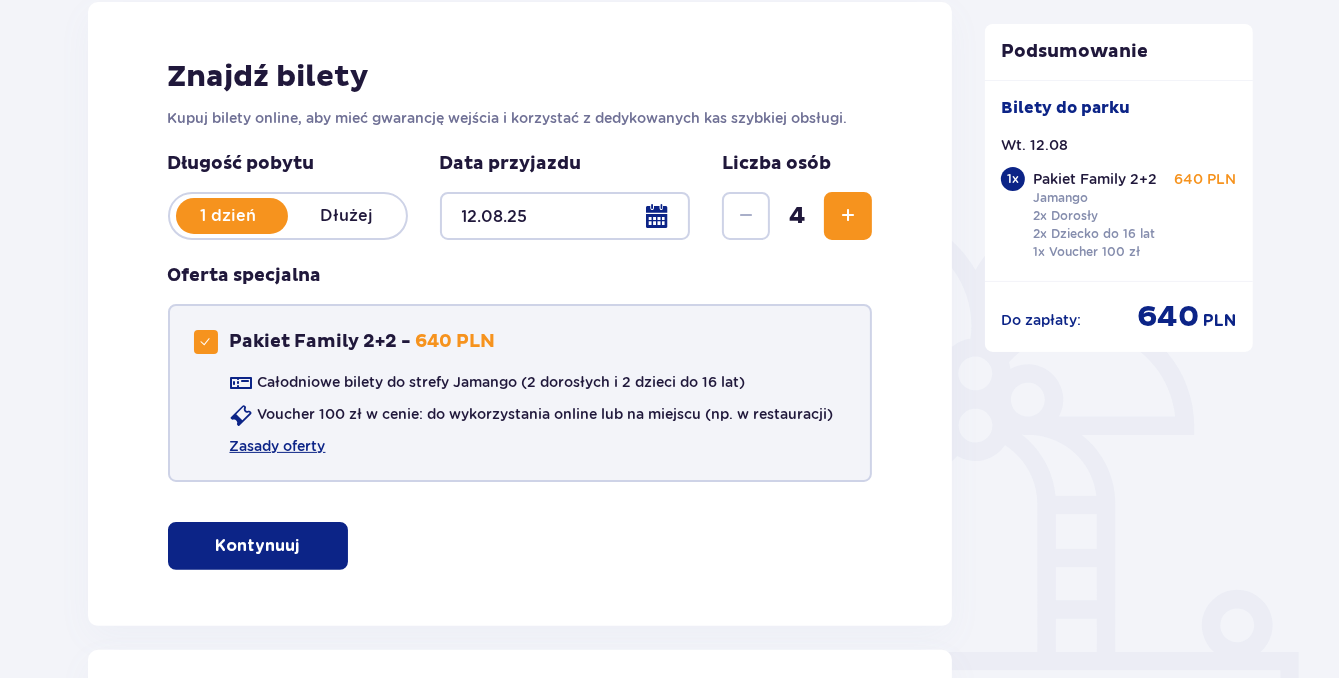 scroll, scrollTop: 262, scrollLeft: 0, axis: vertical 